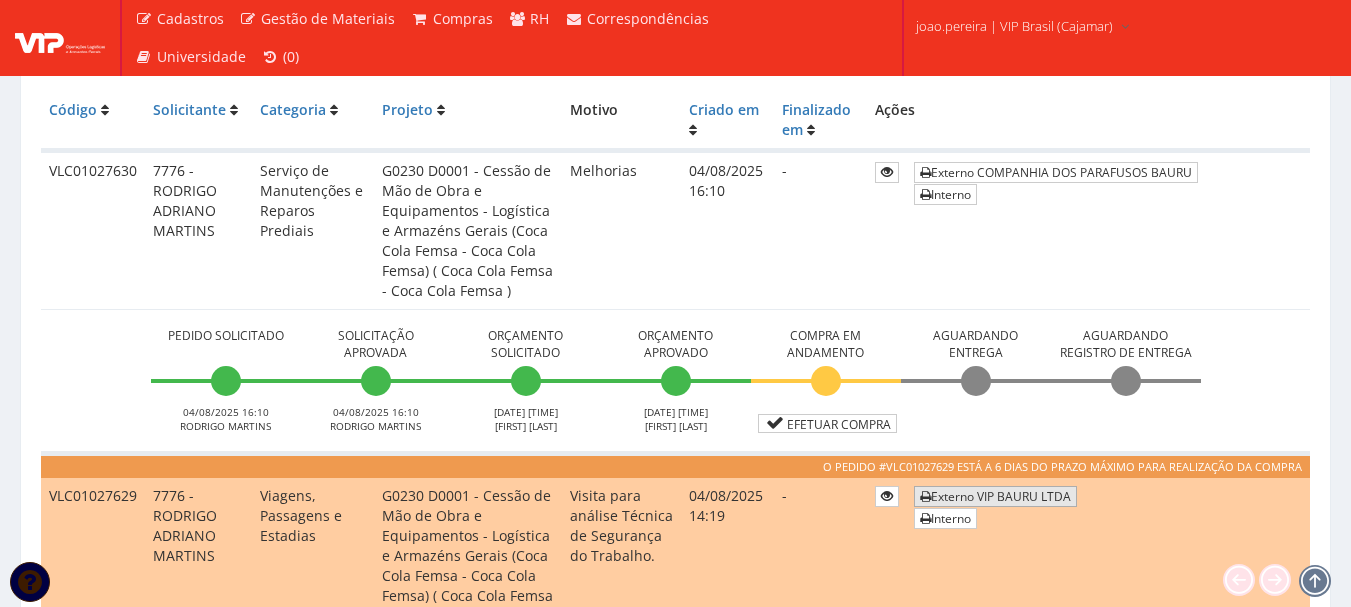 scroll, scrollTop: 400, scrollLeft: 0, axis: vertical 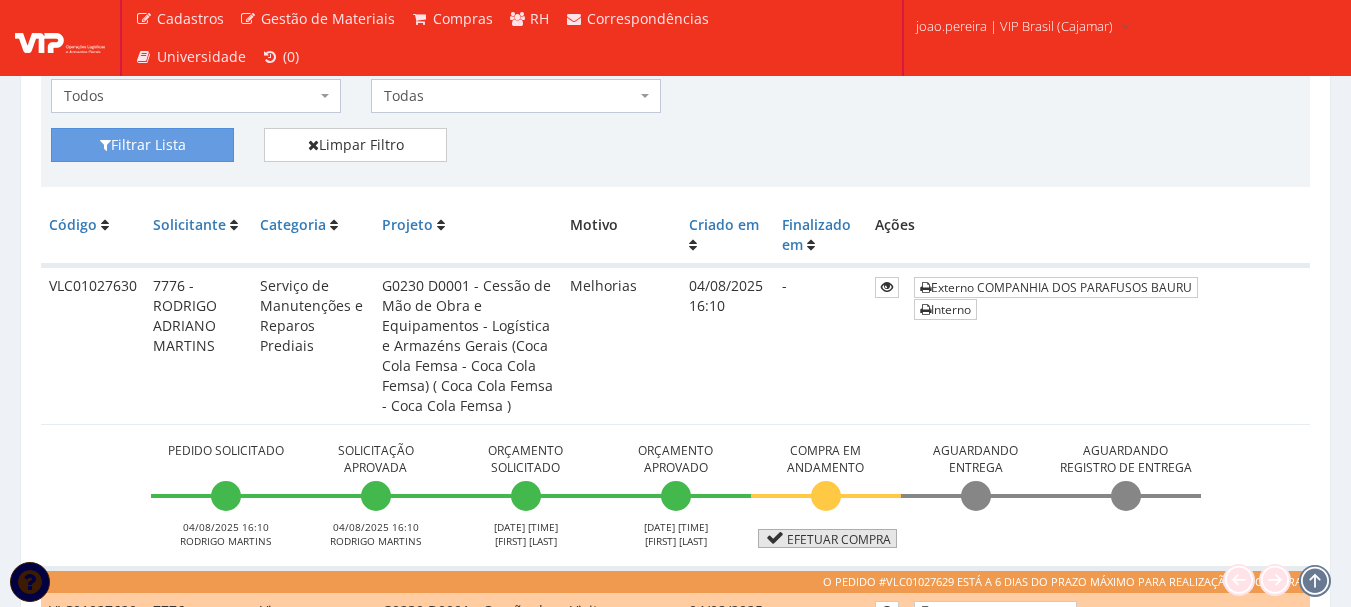 click on "Efetuar Compra" at bounding box center [827, 538] 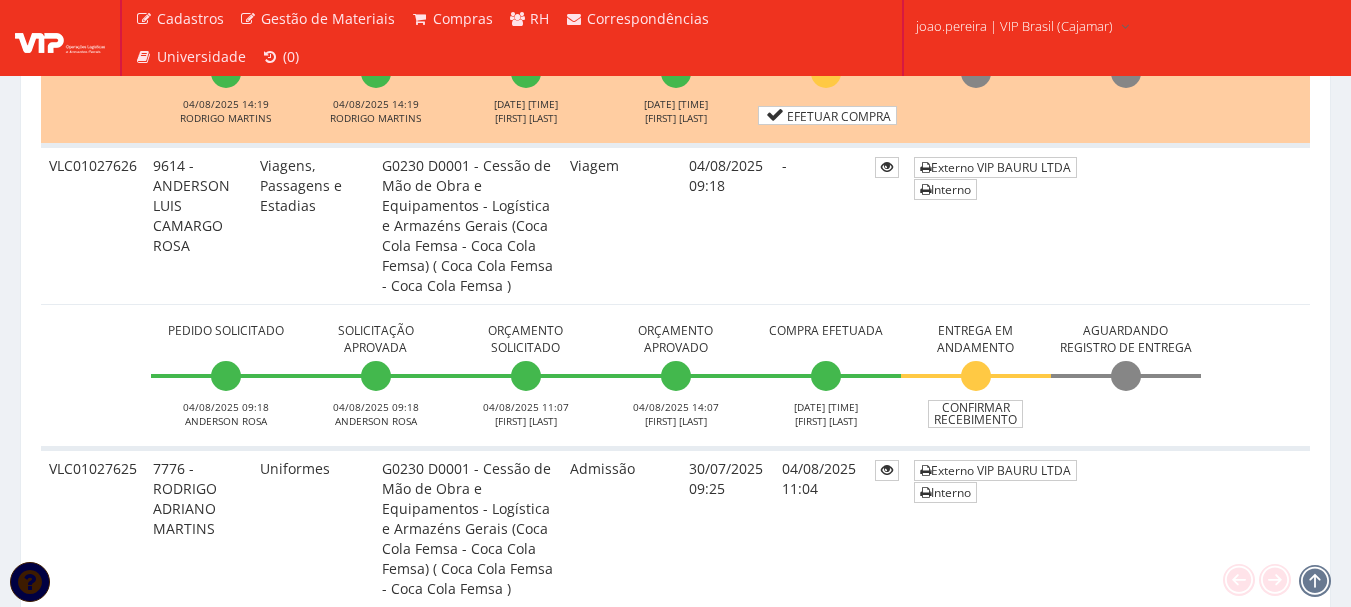 scroll, scrollTop: 1100, scrollLeft: 0, axis: vertical 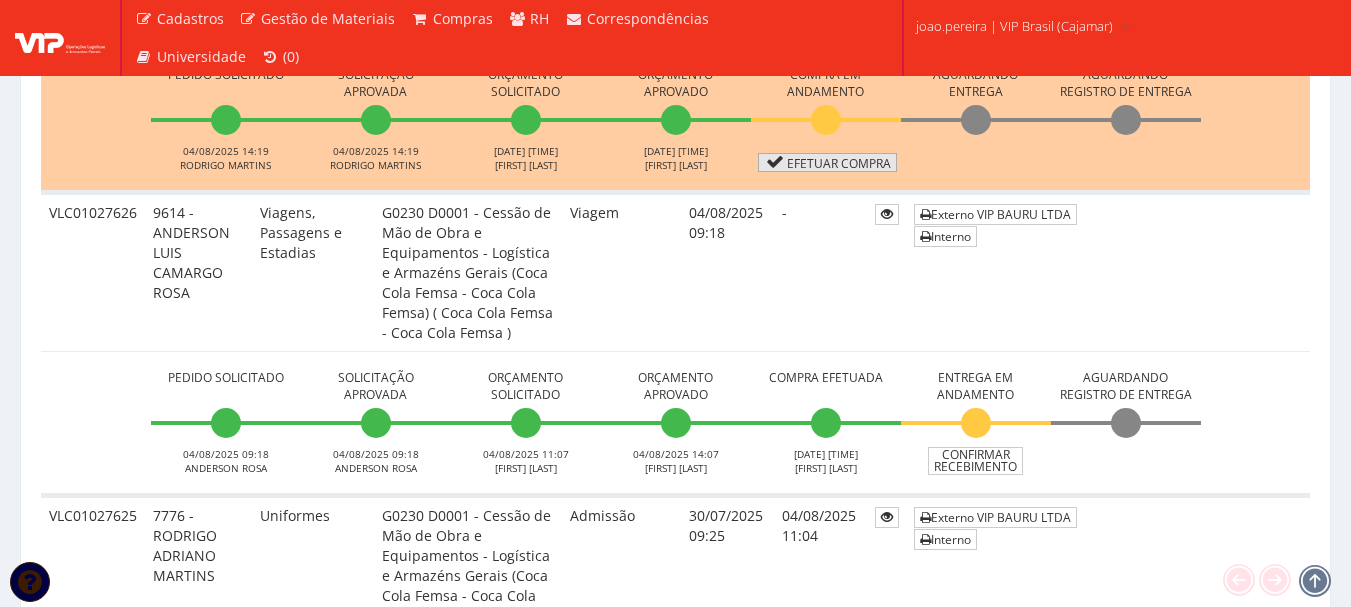 click on "Efetuar Compra" at bounding box center (827, 162) 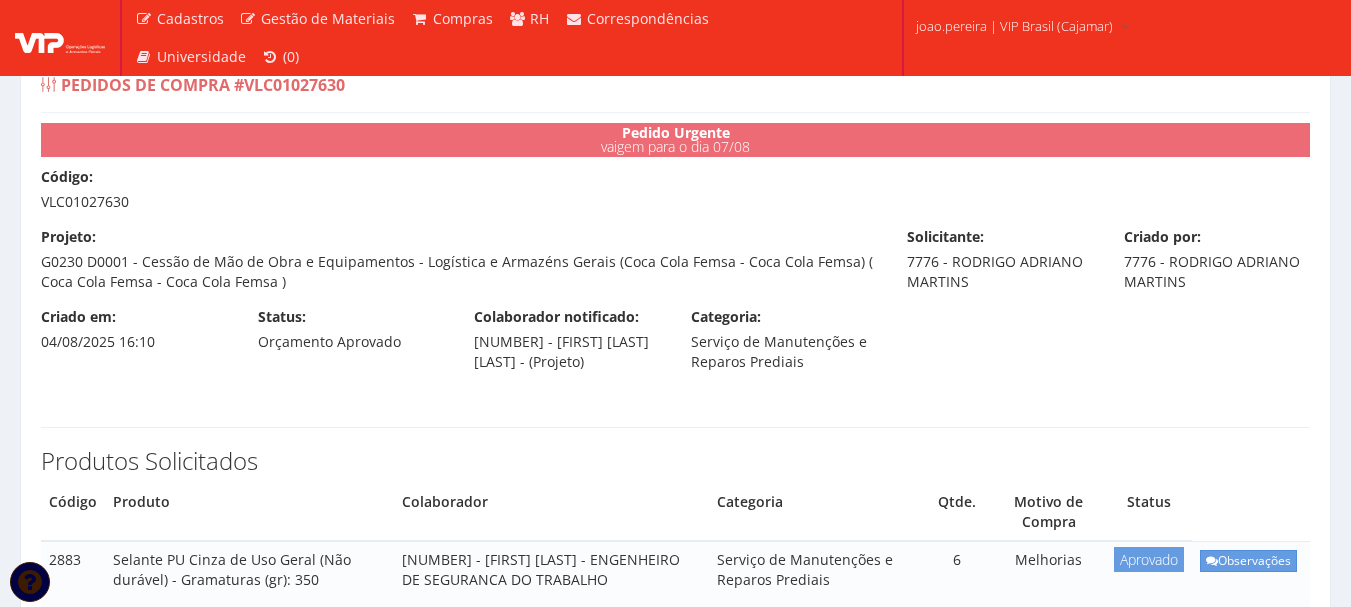 scroll, scrollTop: 0, scrollLeft: 0, axis: both 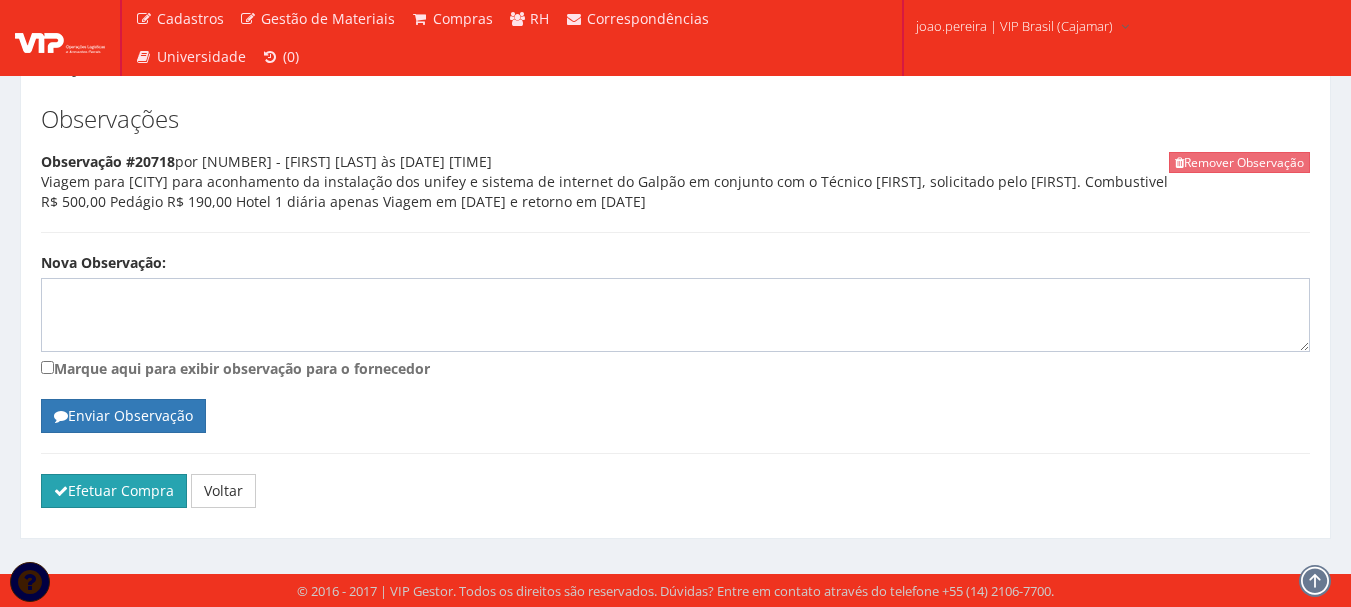 click on "Efetuar Compra" at bounding box center [114, 491] 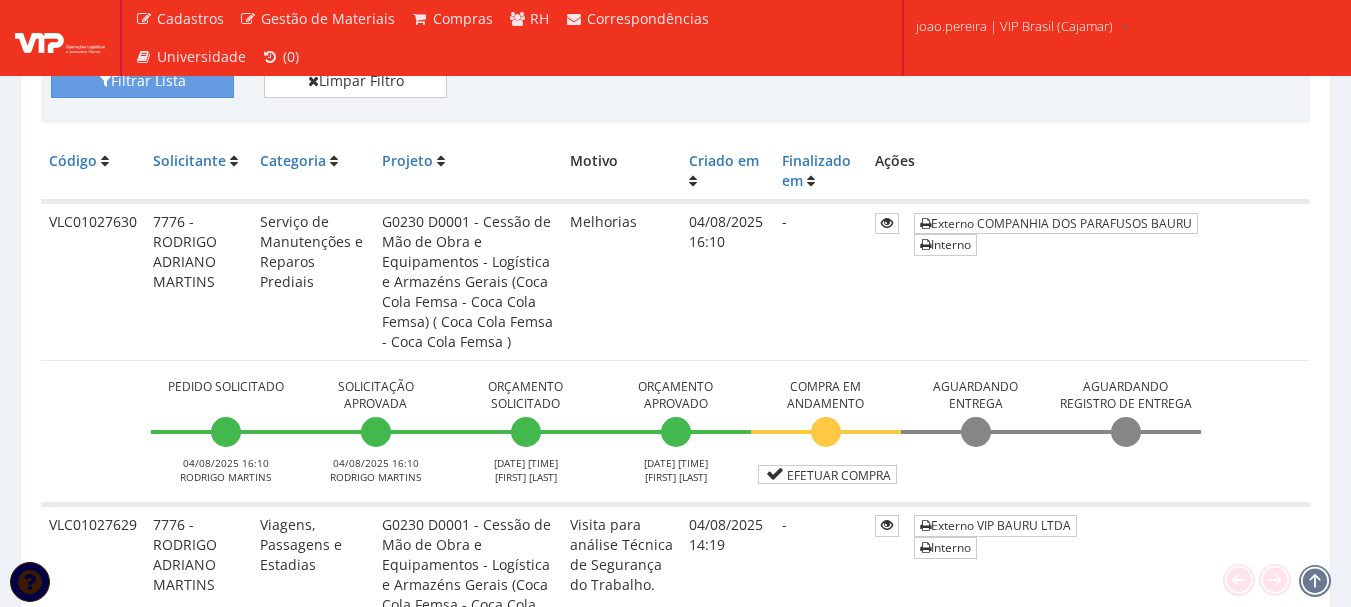 scroll, scrollTop: 500, scrollLeft: 0, axis: vertical 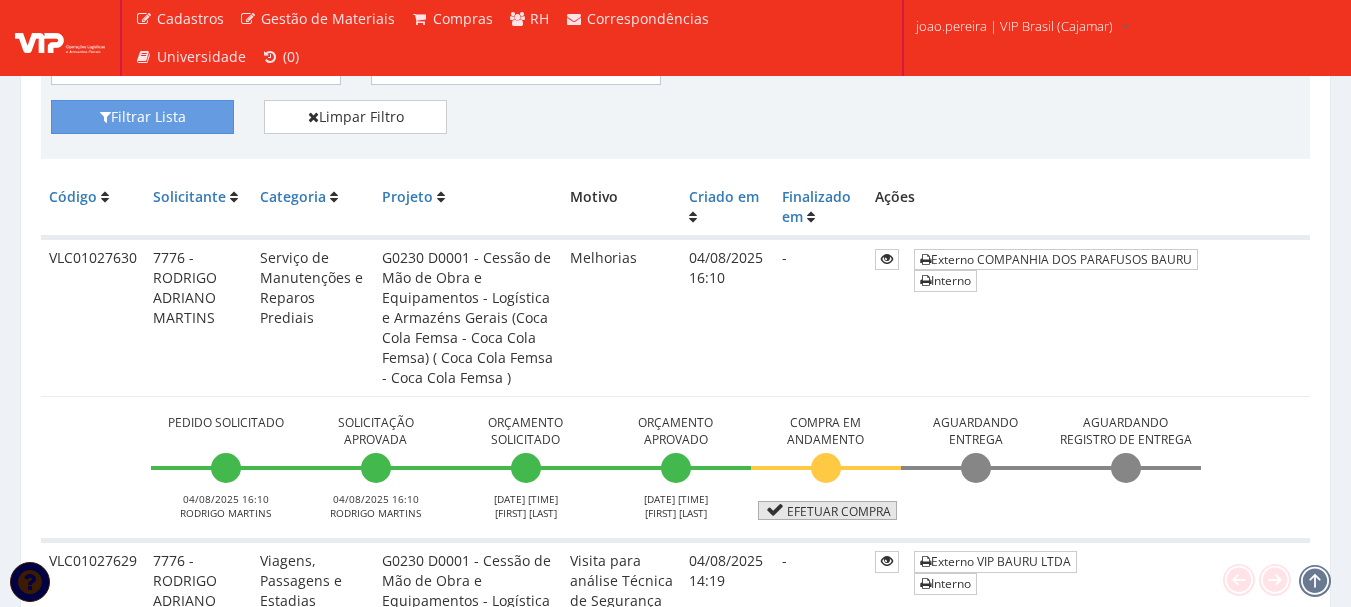 click on "Efetuar Compra" at bounding box center (827, 510) 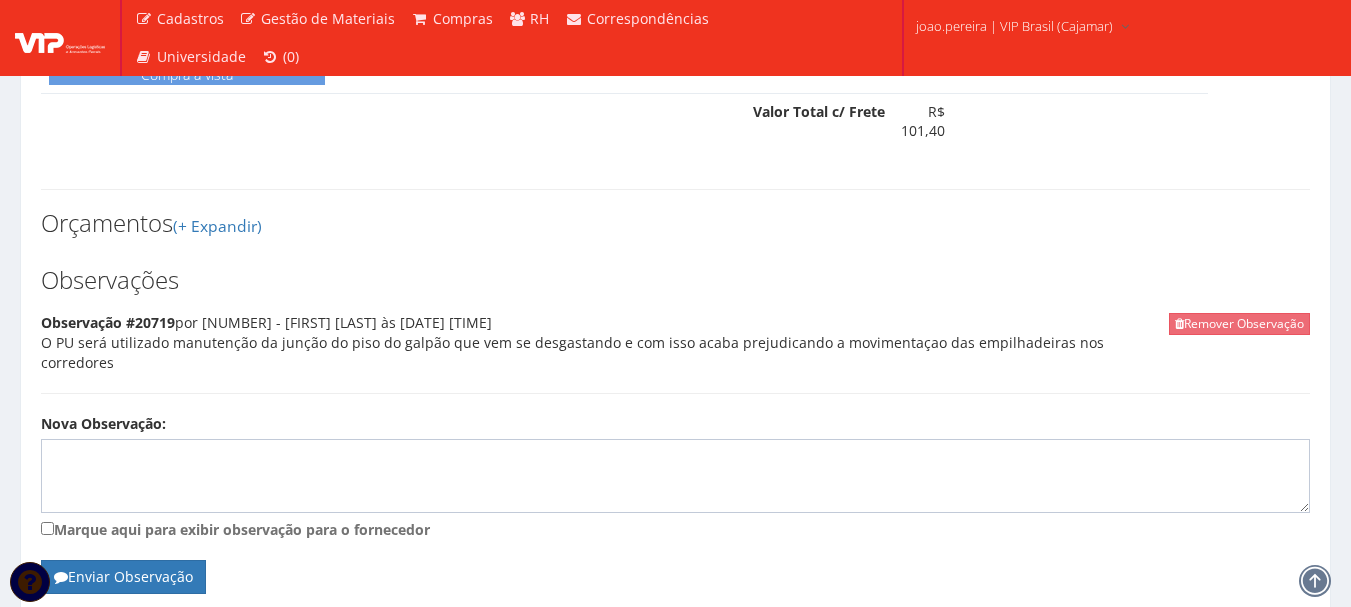 scroll, scrollTop: 988, scrollLeft: 0, axis: vertical 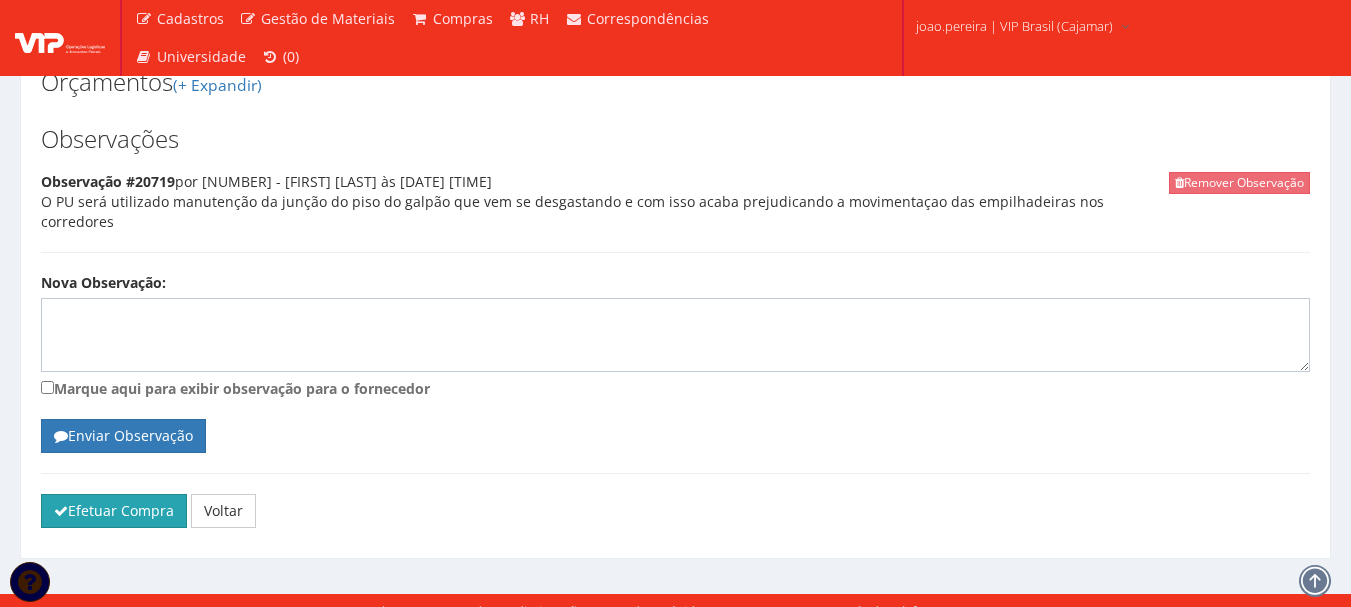 click on "Efetuar Compra" at bounding box center (114, 511) 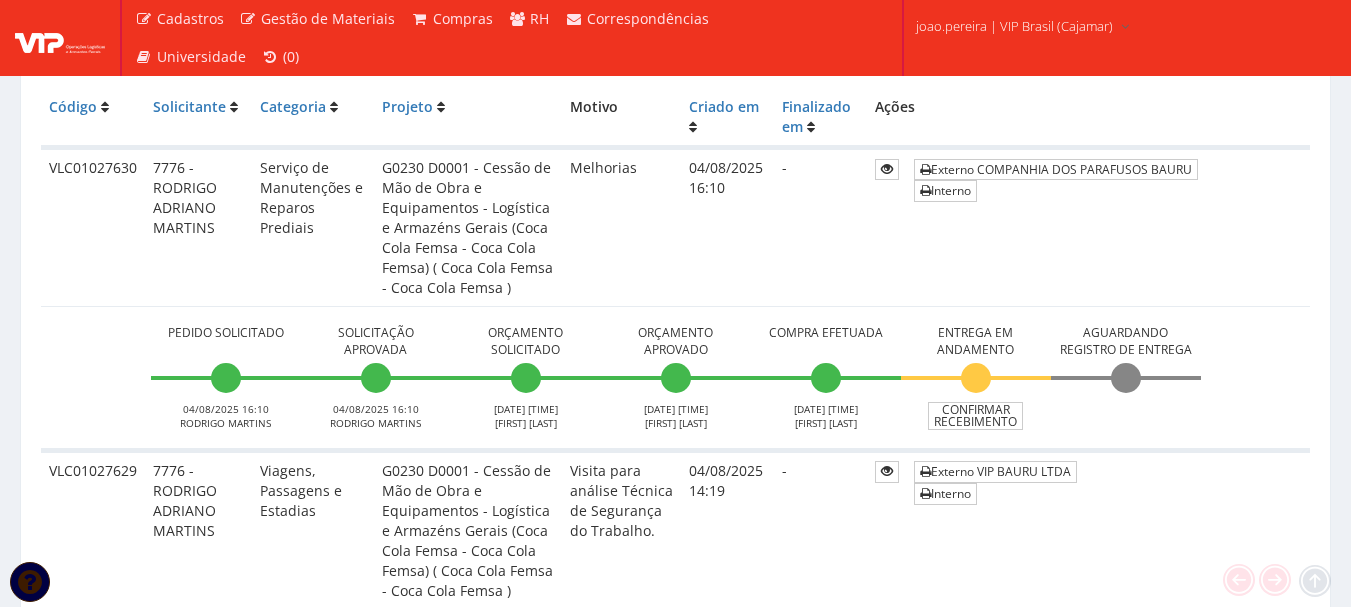 scroll, scrollTop: 600, scrollLeft: 0, axis: vertical 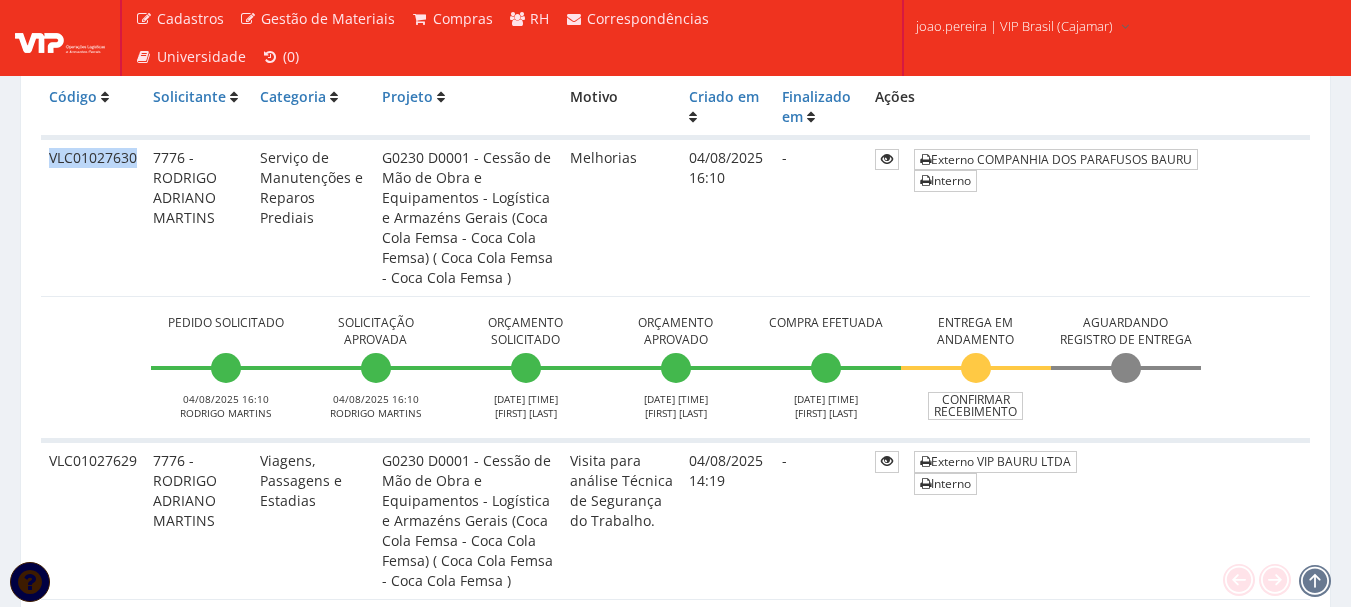 drag, startPoint x: 135, startPoint y: 155, endPoint x: 49, endPoint y: 154, distance: 86.00581 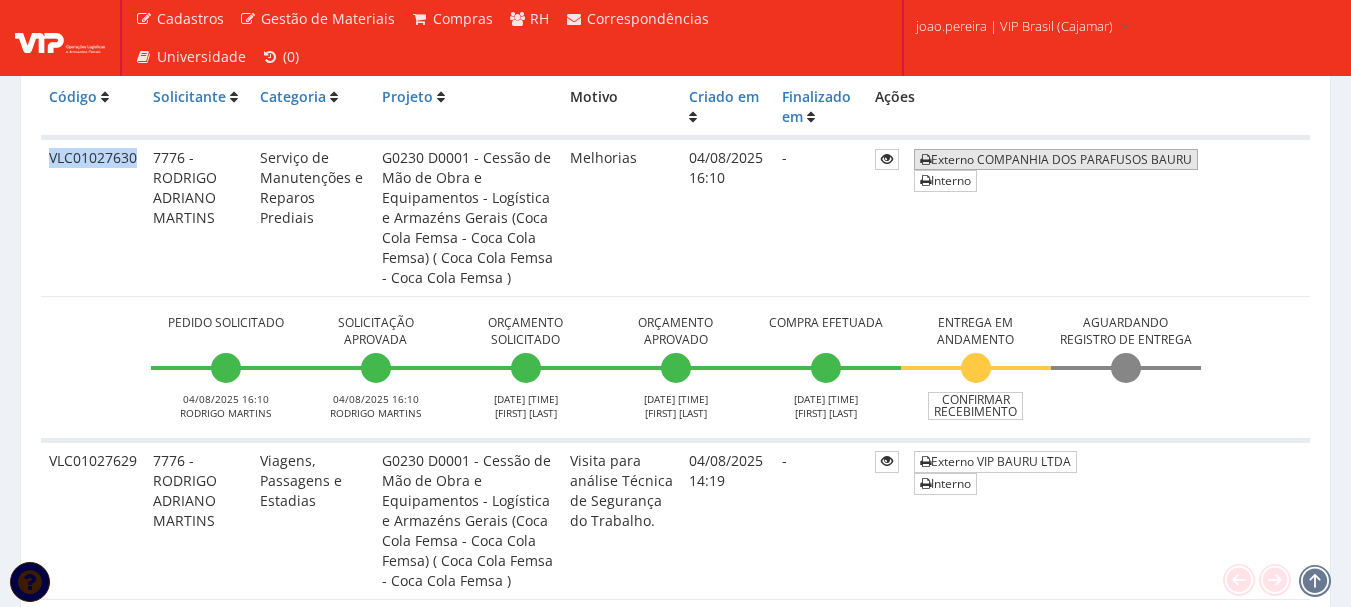 click on "Externo COMPANHIA DOS PARAFUSOS BAURU" at bounding box center (1056, 159) 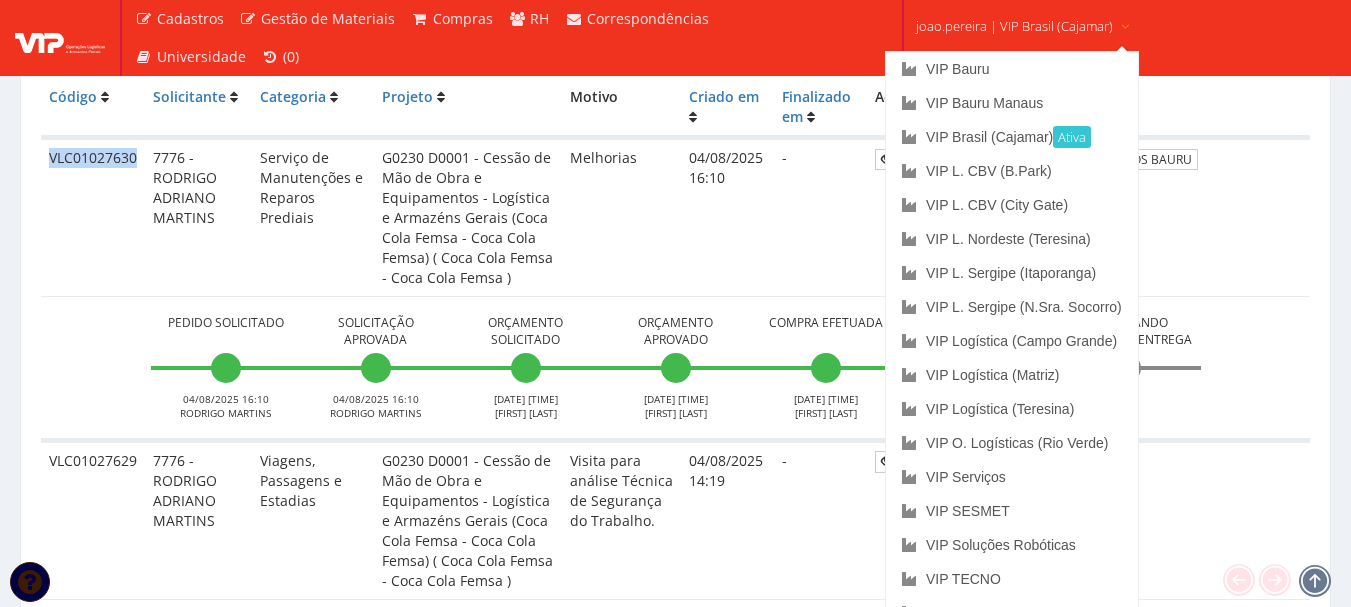 click on "joao.pereira | VIP Brasil (Cajamar)" at bounding box center [1014, 26] 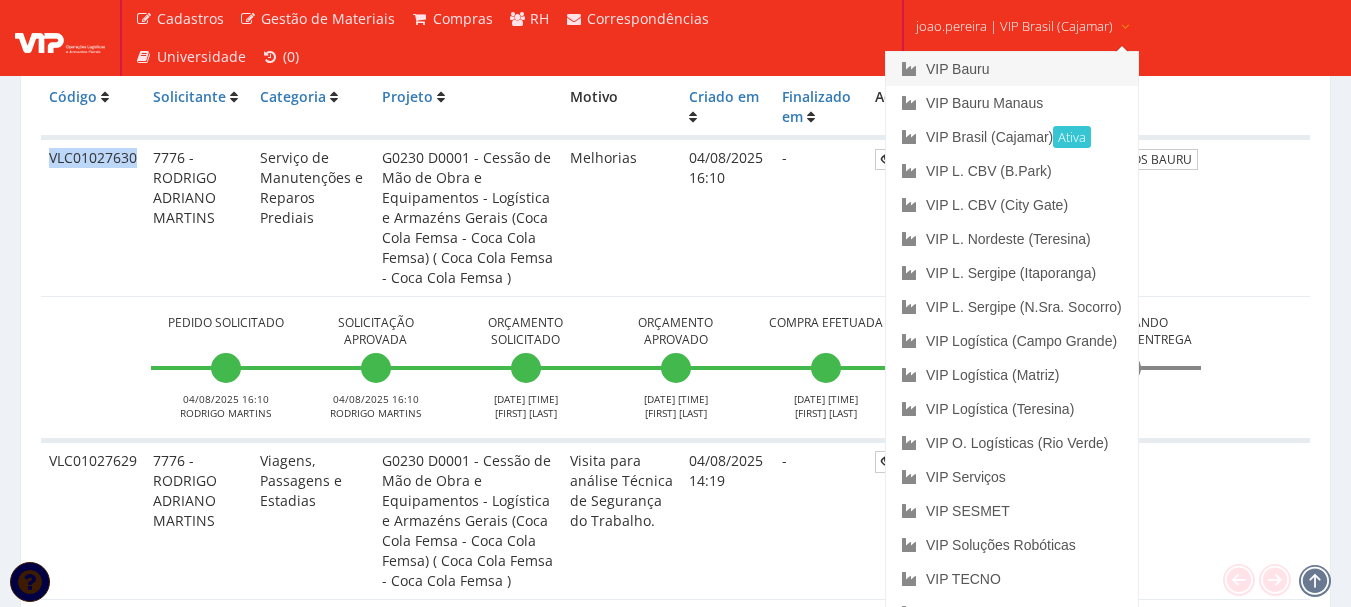 click on "VIP Bauru" at bounding box center (1012, 69) 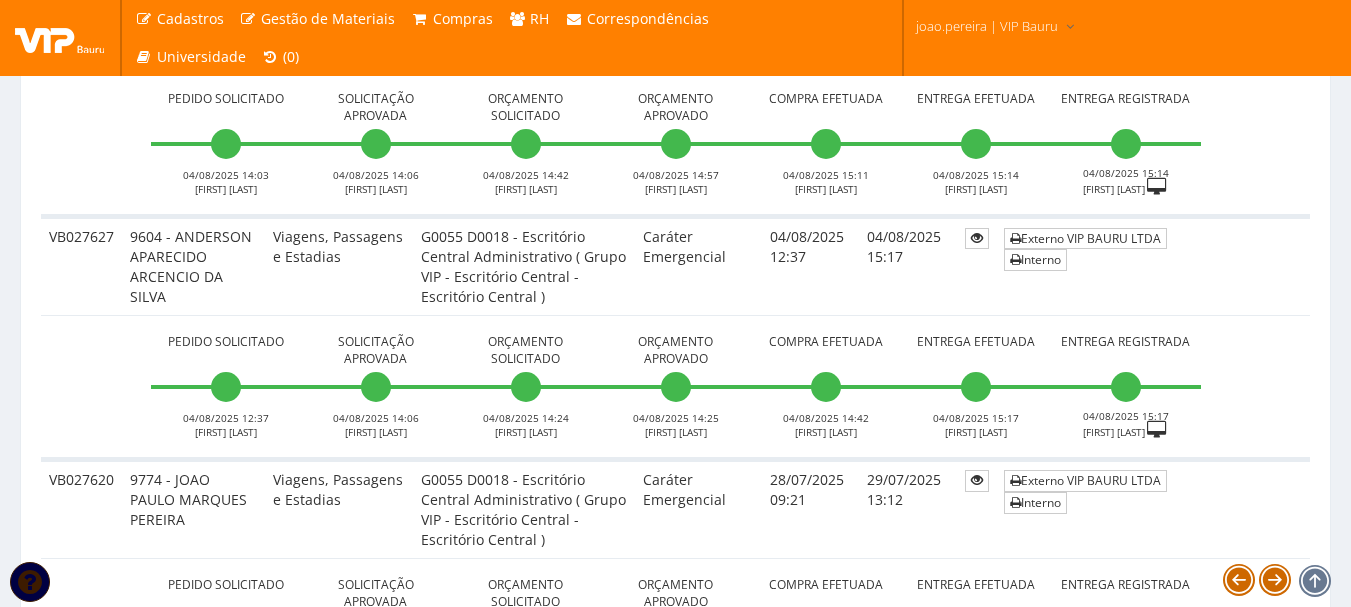 scroll, scrollTop: 700, scrollLeft: 0, axis: vertical 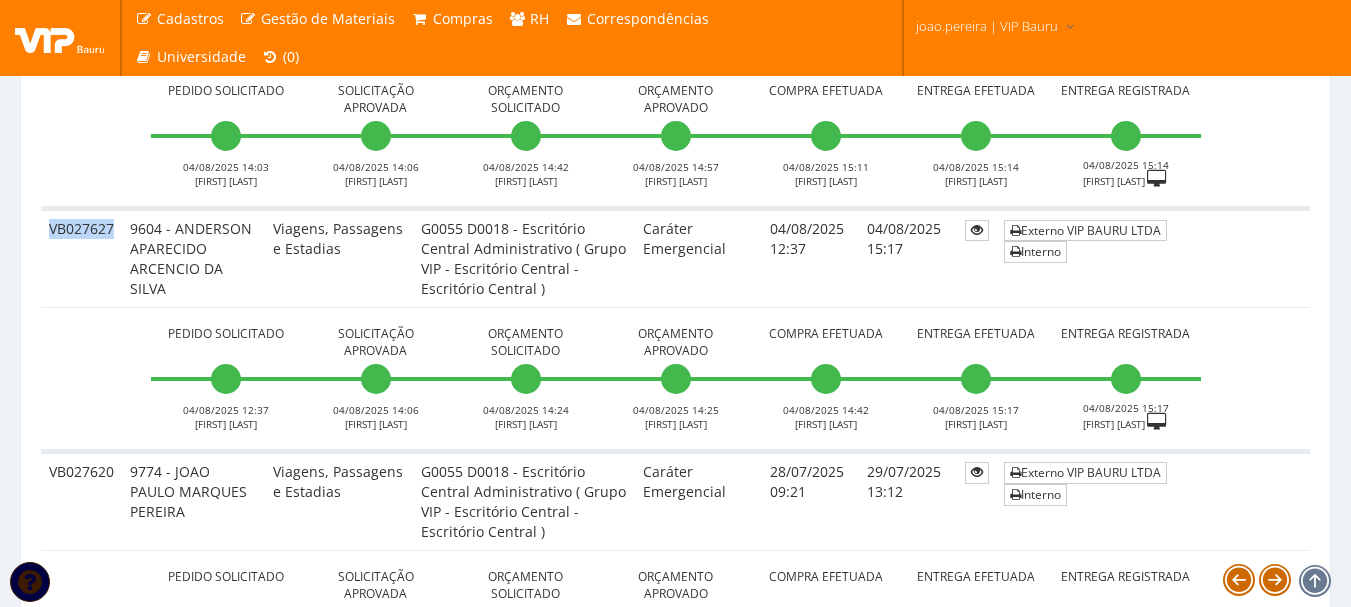 drag, startPoint x: 113, startPoint y: 226, endPoint x: 47, endPoint y: 230, distance: 66.1211 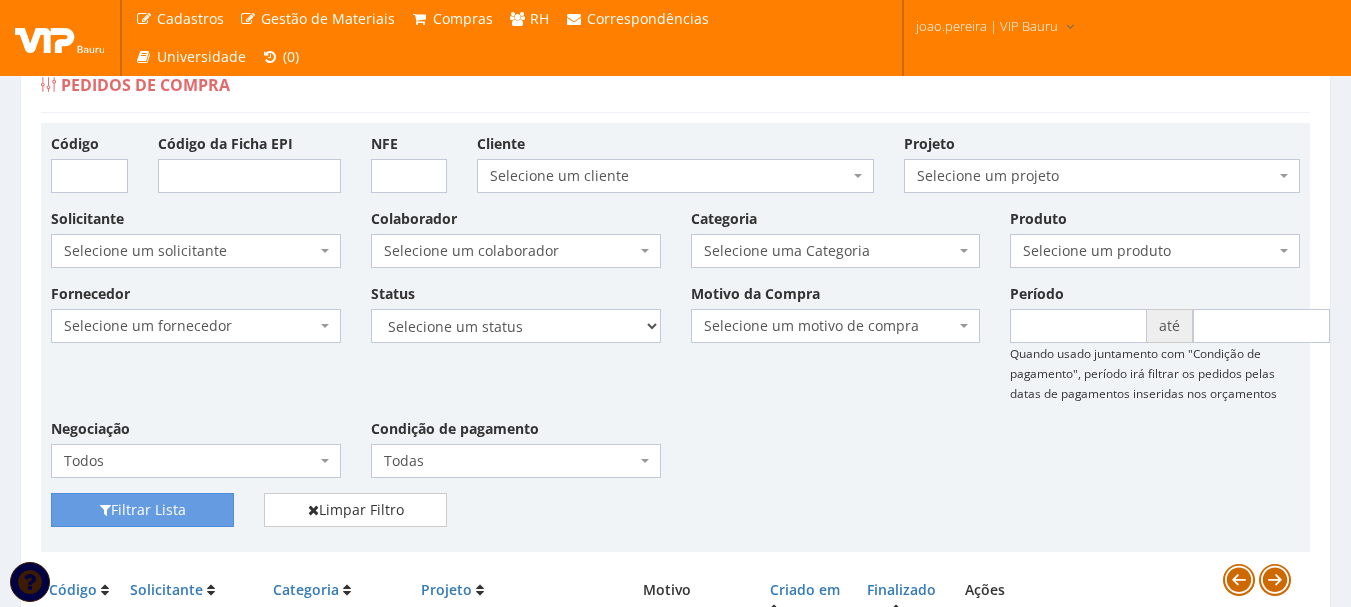 scroll, scrollTop: 0, scrollLeft: 0, axis: both 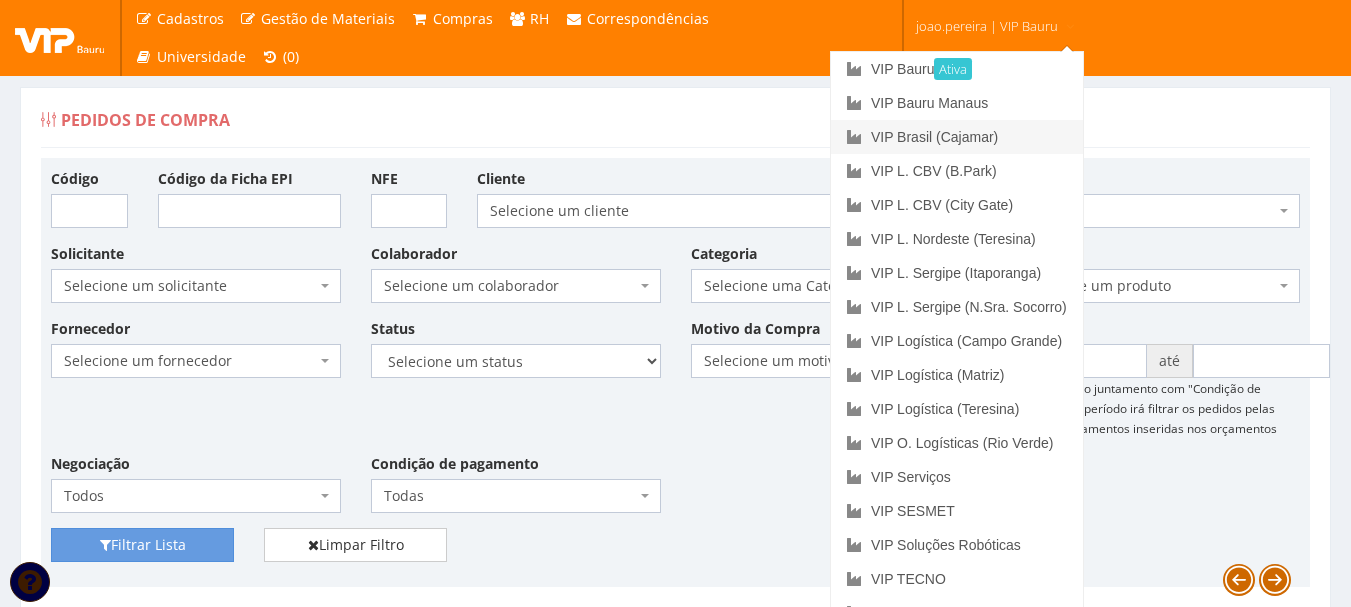 click on "VIP Brasil (Cajamar)" at bounding box center [957, 137] 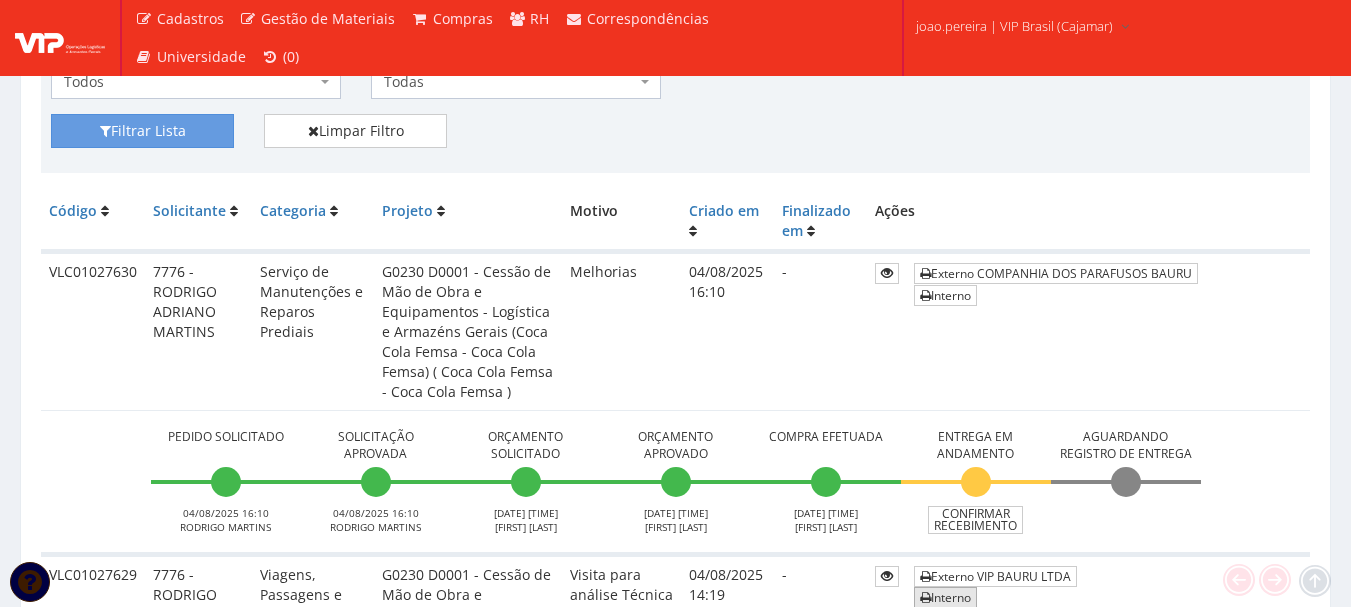 scroll, scrollTop: 700, scrollLeft: 0, axis: vertical 